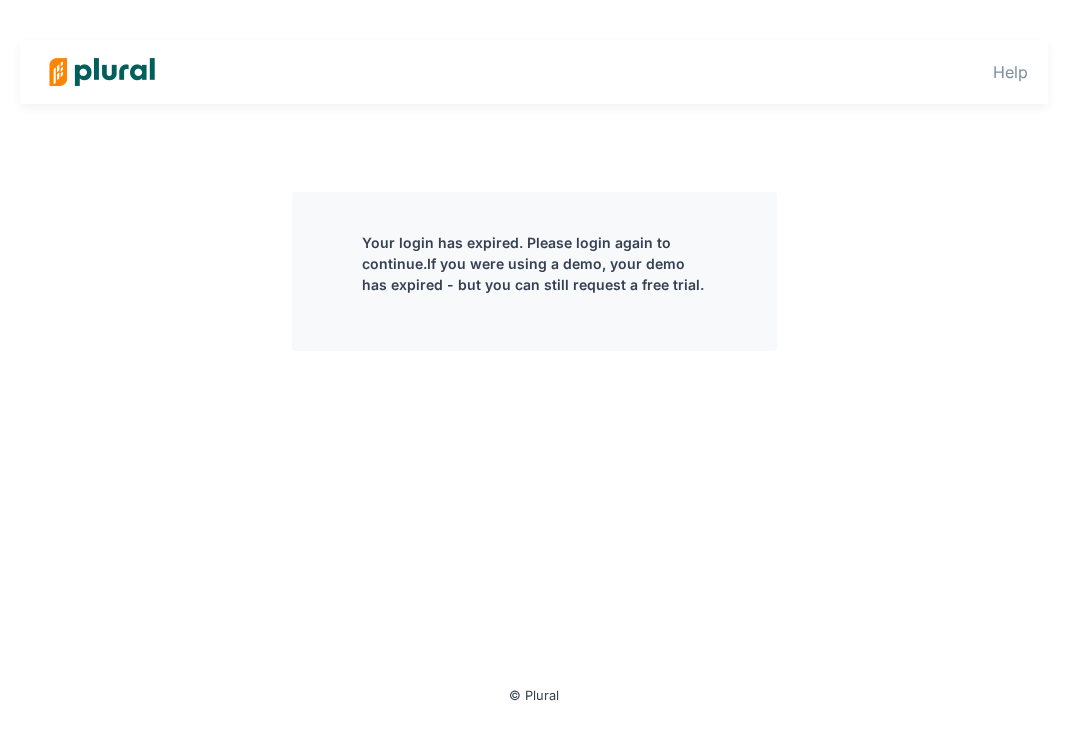 scroll, scrollTop: 0, scrollLeft: 0, axis: both 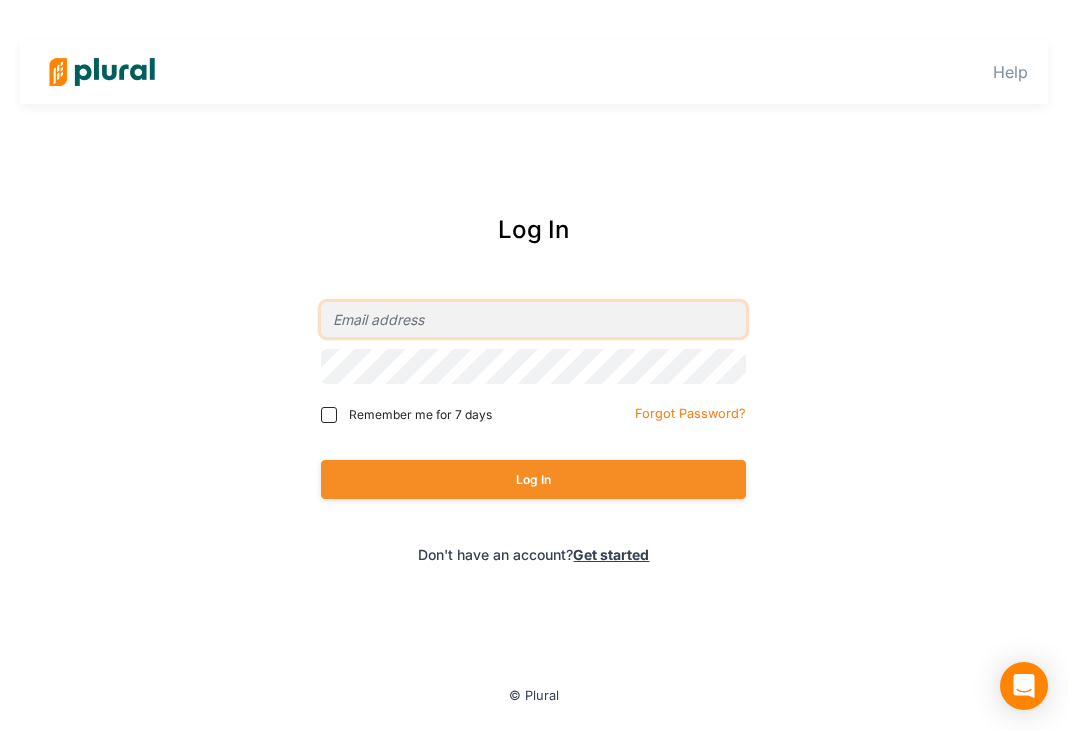 type on "[CITY]" 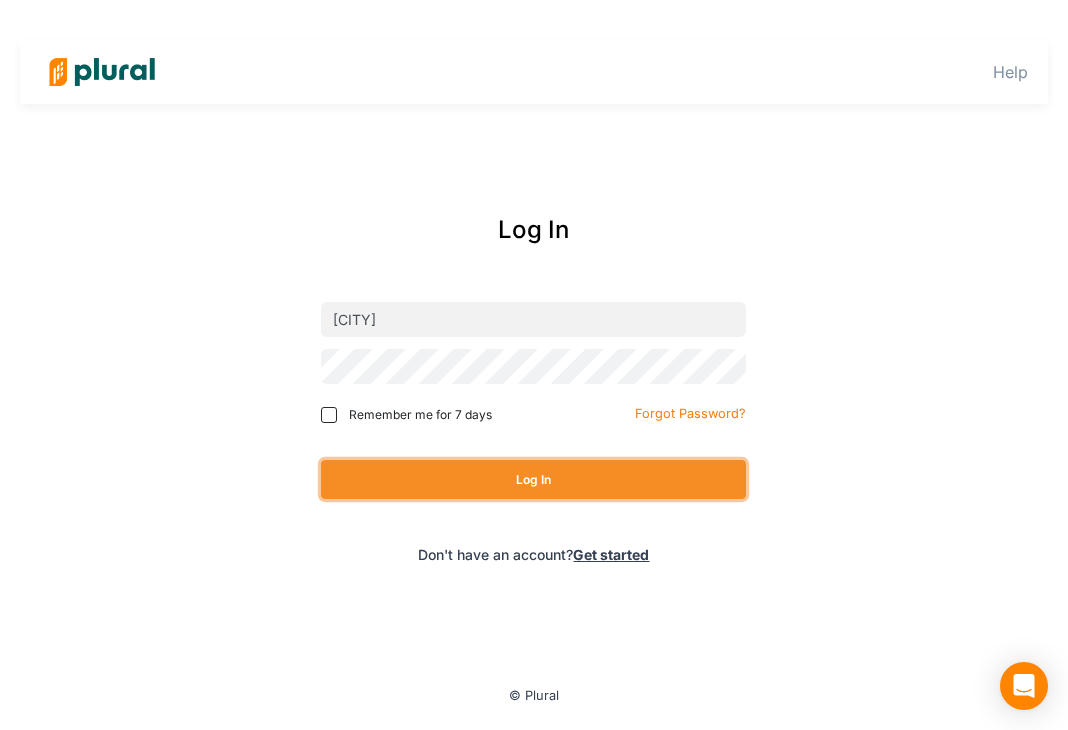 click on "Log In" at bounding box center [533, 479] 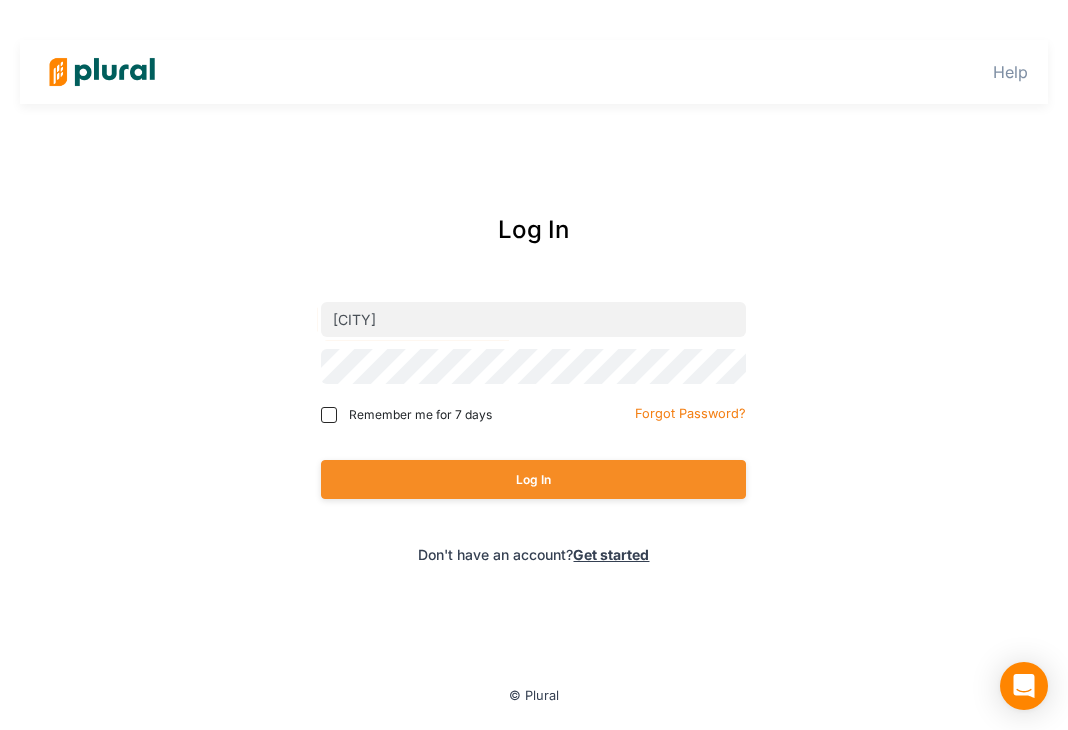 click on "Remember me for 7 days" at bounding box center (420, 415) 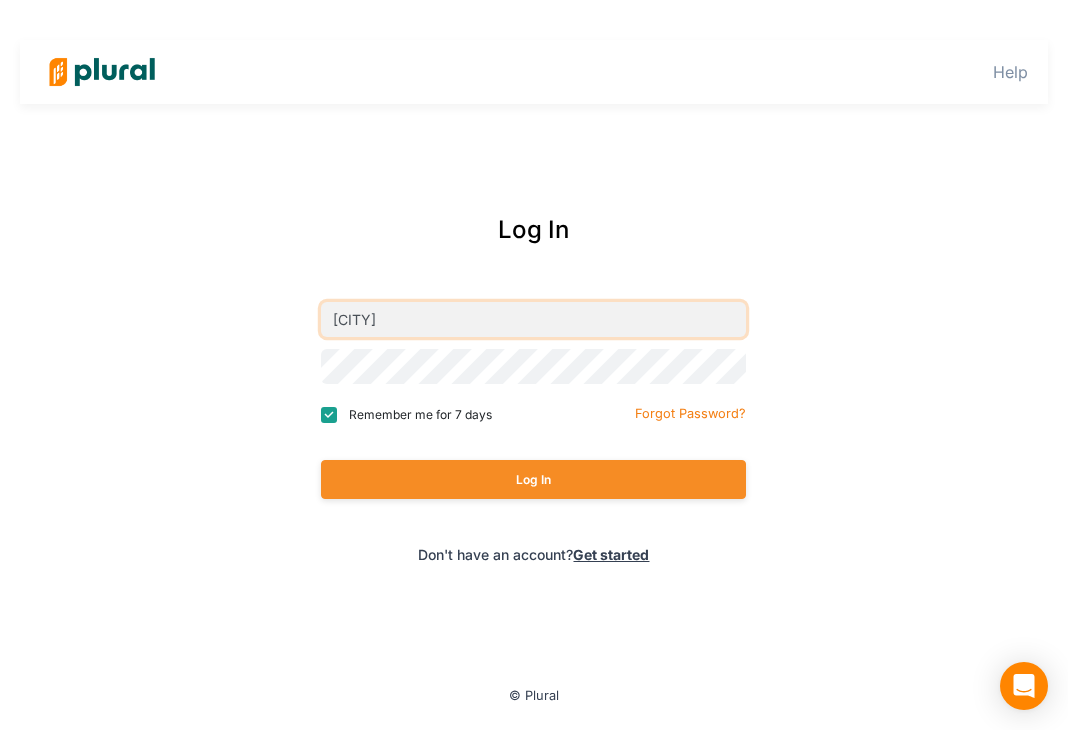 click on "[CITY]" at bounding box center (533, 319) 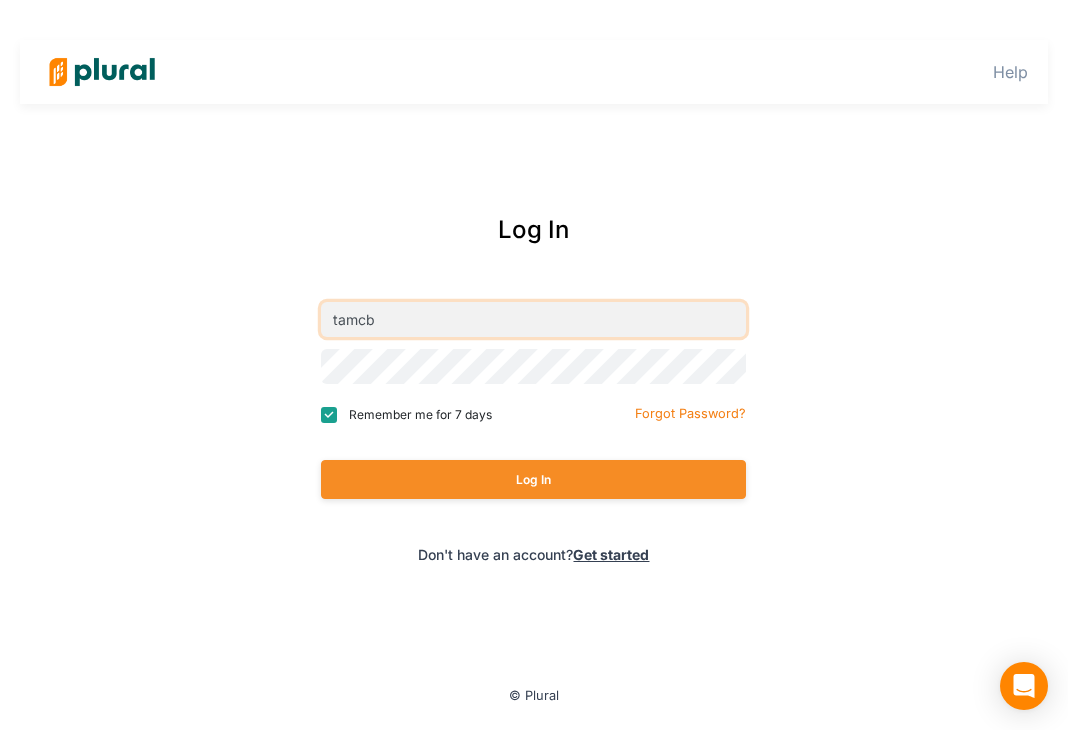 type on "[EMAIL]" 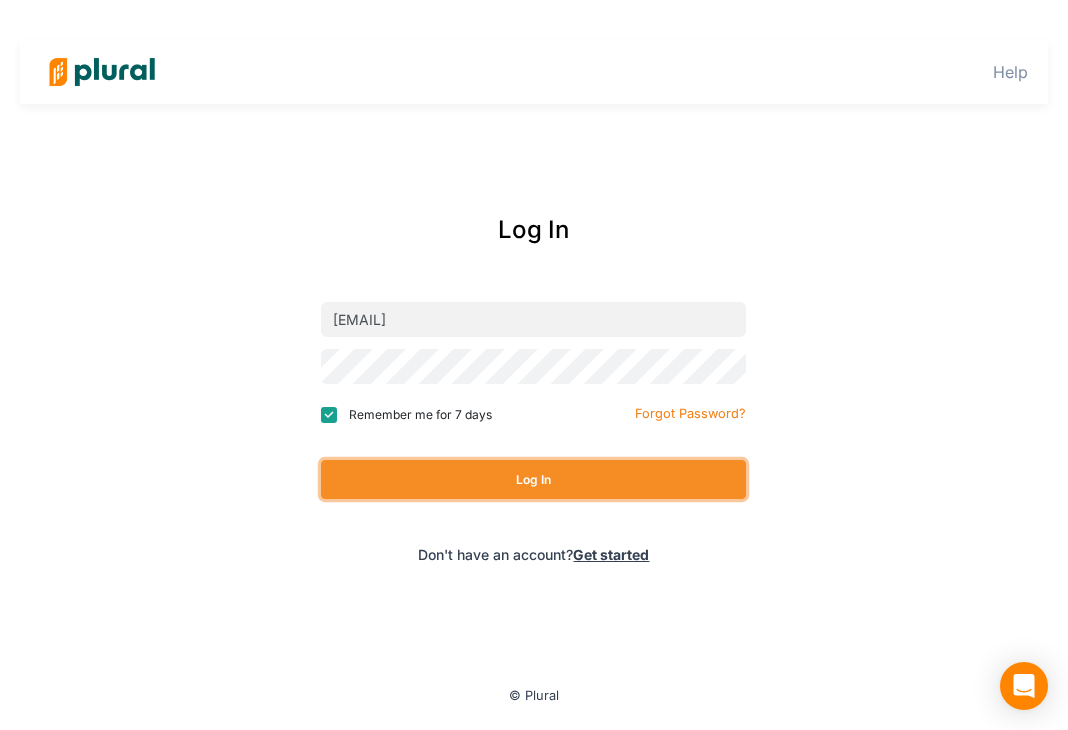 click on "Log In" at bounding box center [533, 479] 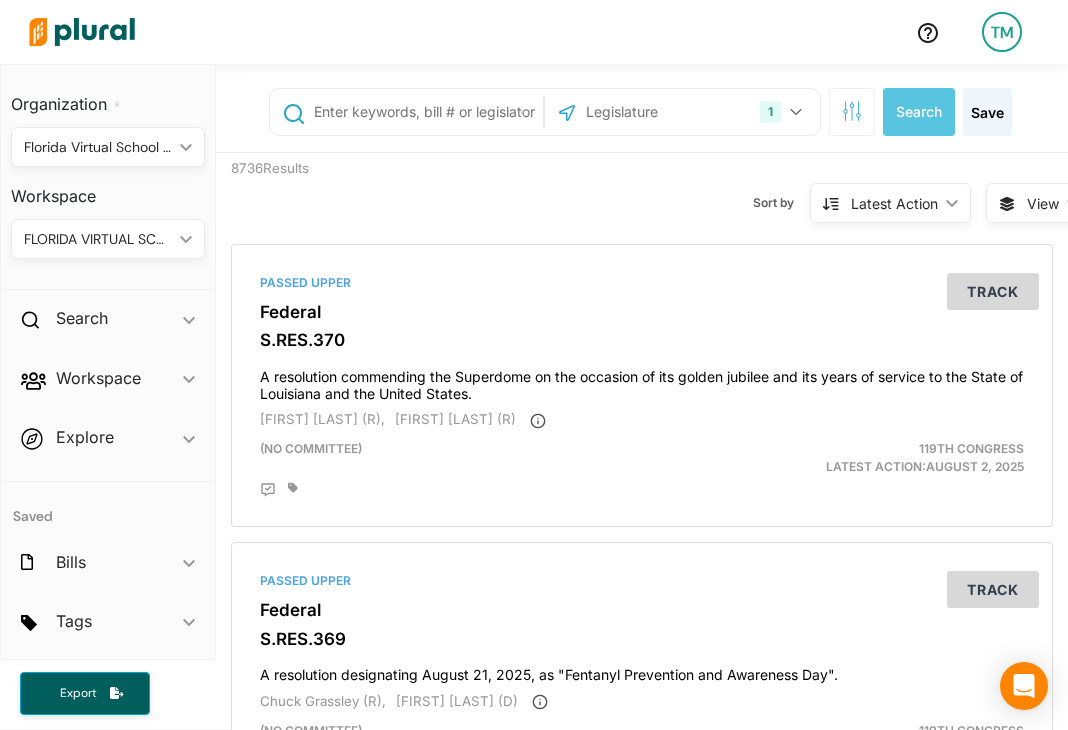 click on "FLORIDA VIRTUAL SCHOOL ic_keyboard_arrow_down" at bounding box center [108, 239] 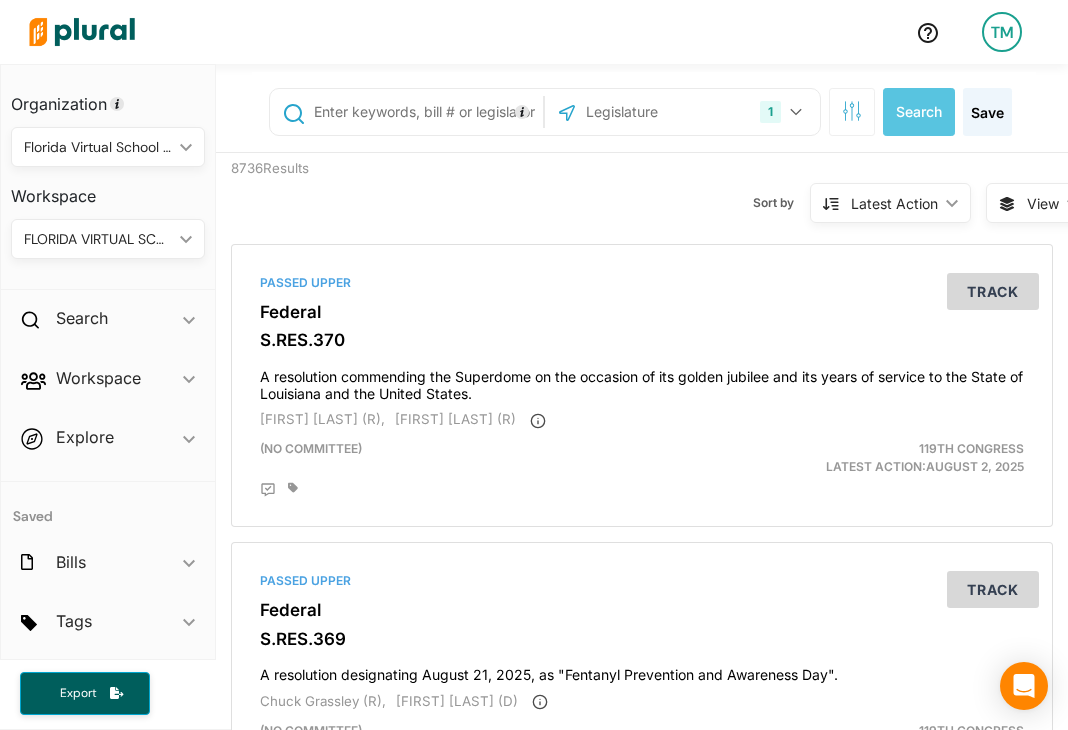 click on "Workspace" at bounding box center (108, 189) 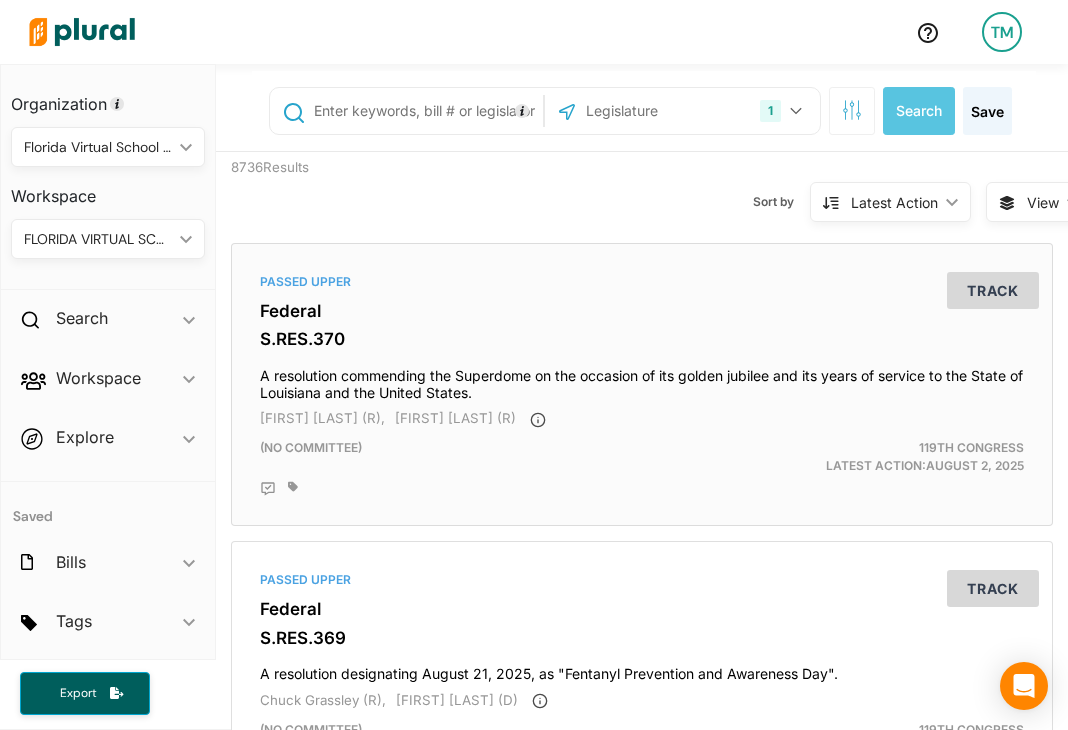 scroll, scrollTop: 0, scrollLeft: 0, axis: both 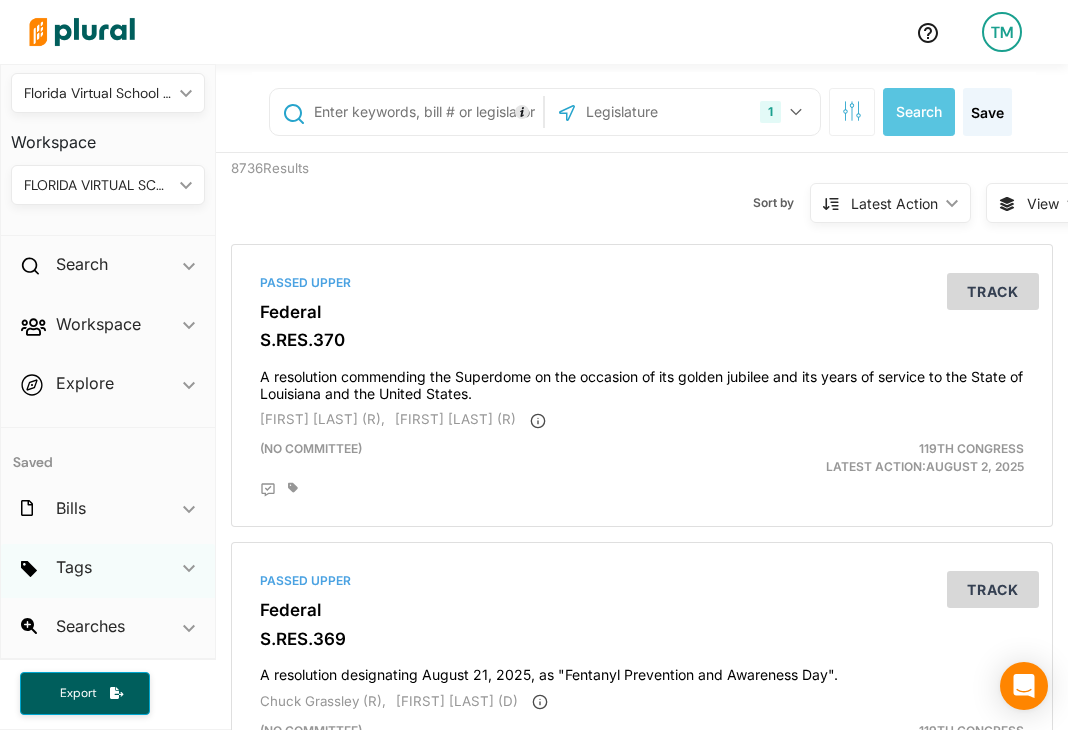 click on "Tags ic_keyboard_arrow_down" at bounding box center [108, 571] 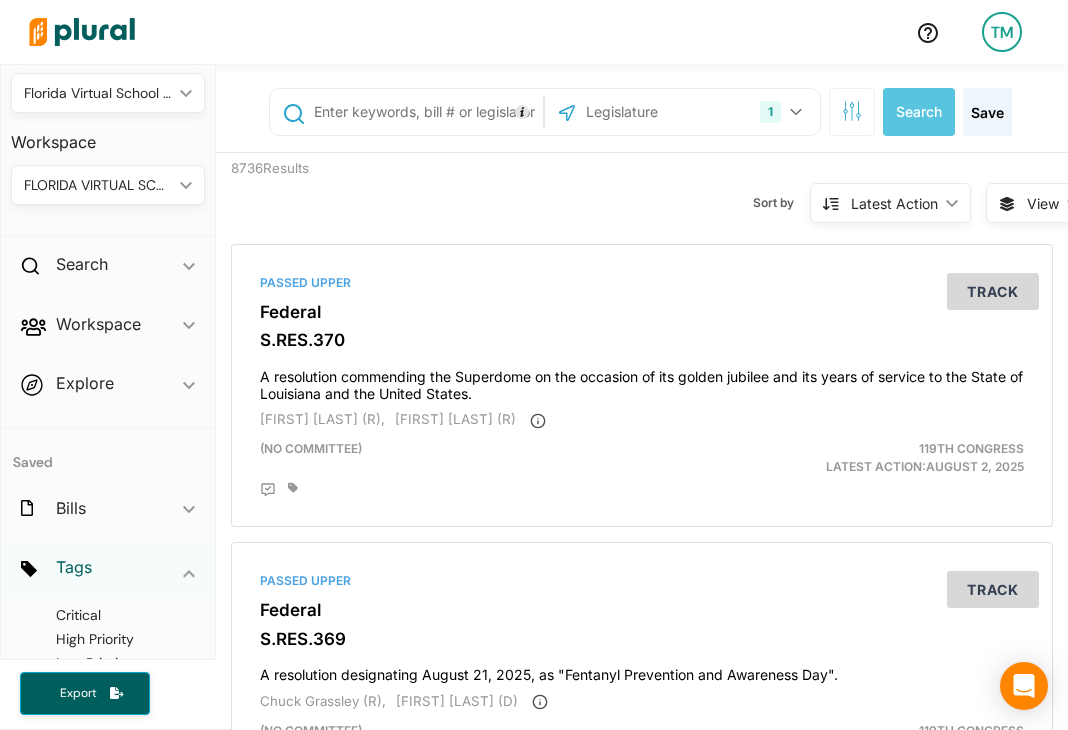 click on "Tags" at bounding box center (74, 567) 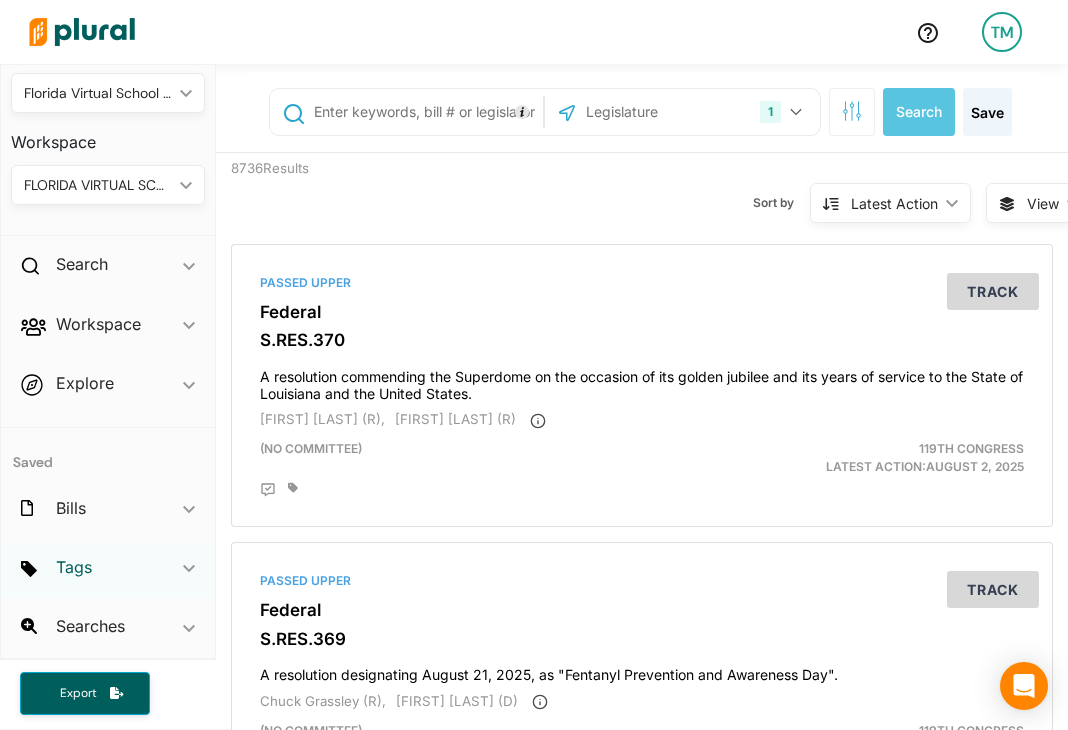 click on "Tags" at bounding box center (74, 567) 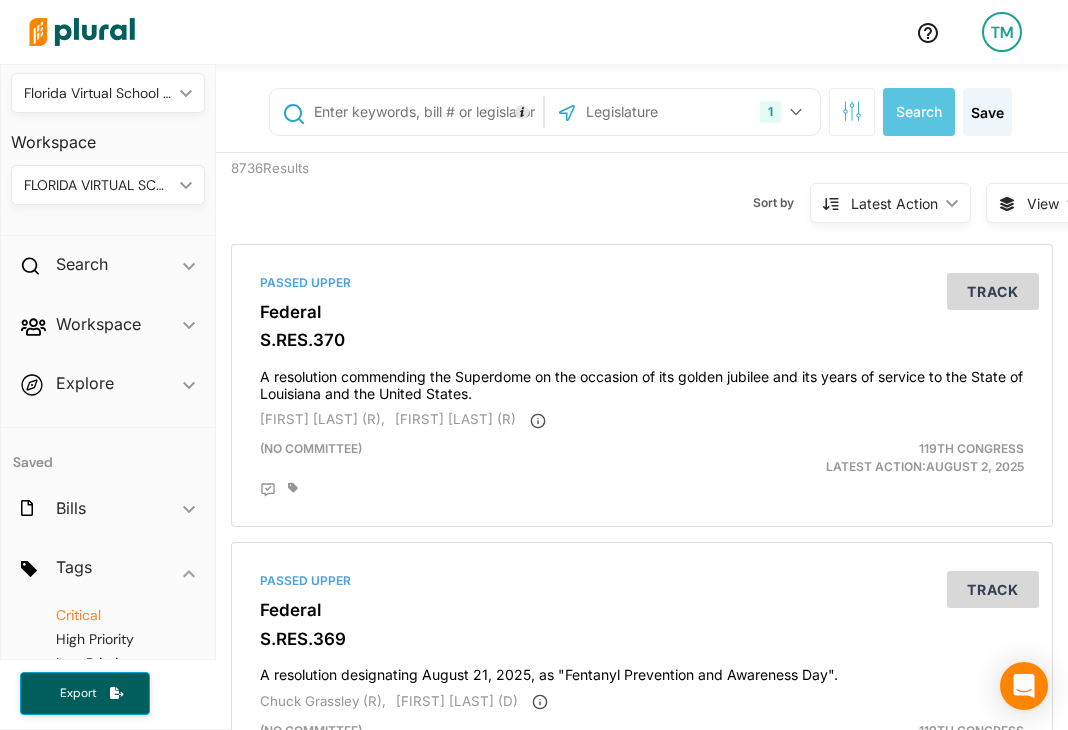click on "Critical" at bounding box center (78, 615) 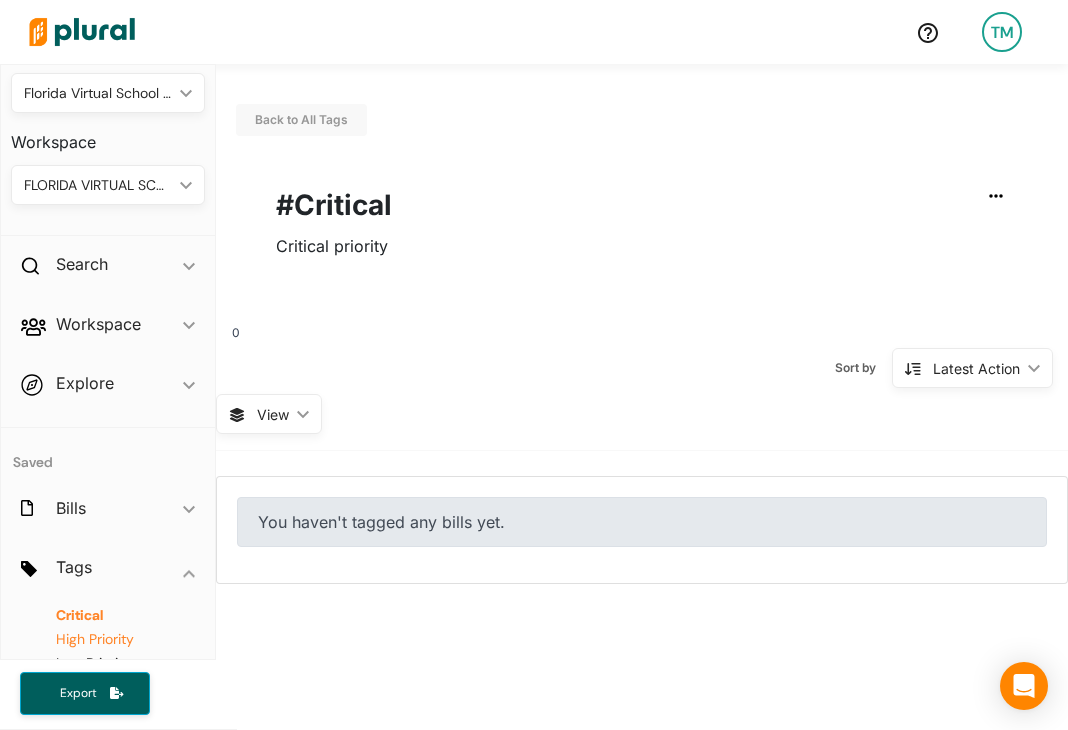 click on "High Priority" at bounding box center (95, 639) 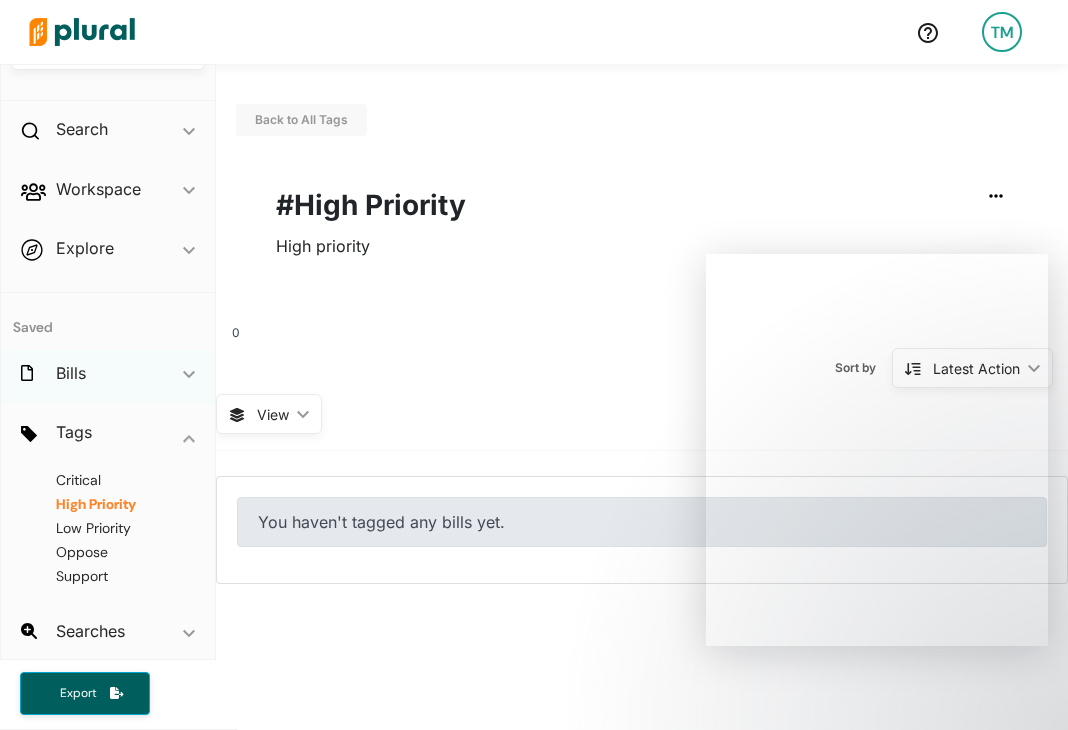 scroll, scrollTop: 194, scrollLeft: 0, axis: vertical 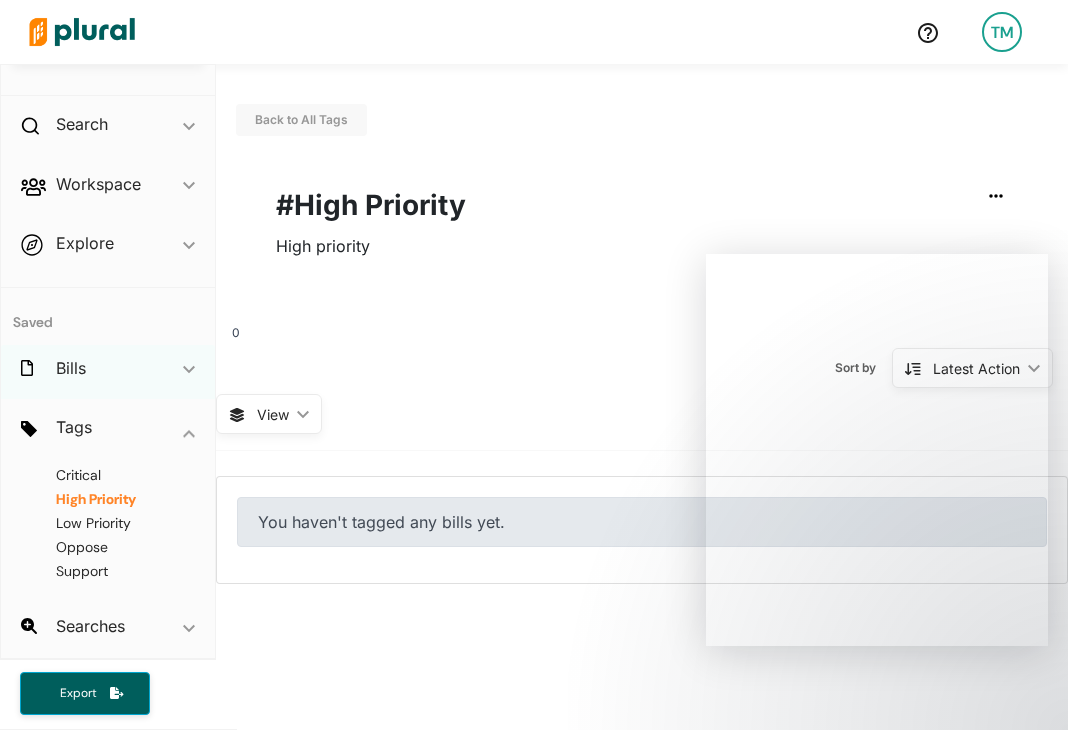 click on "Bills ic_keyboard_arrow_down" at bounding box center (108, 372) 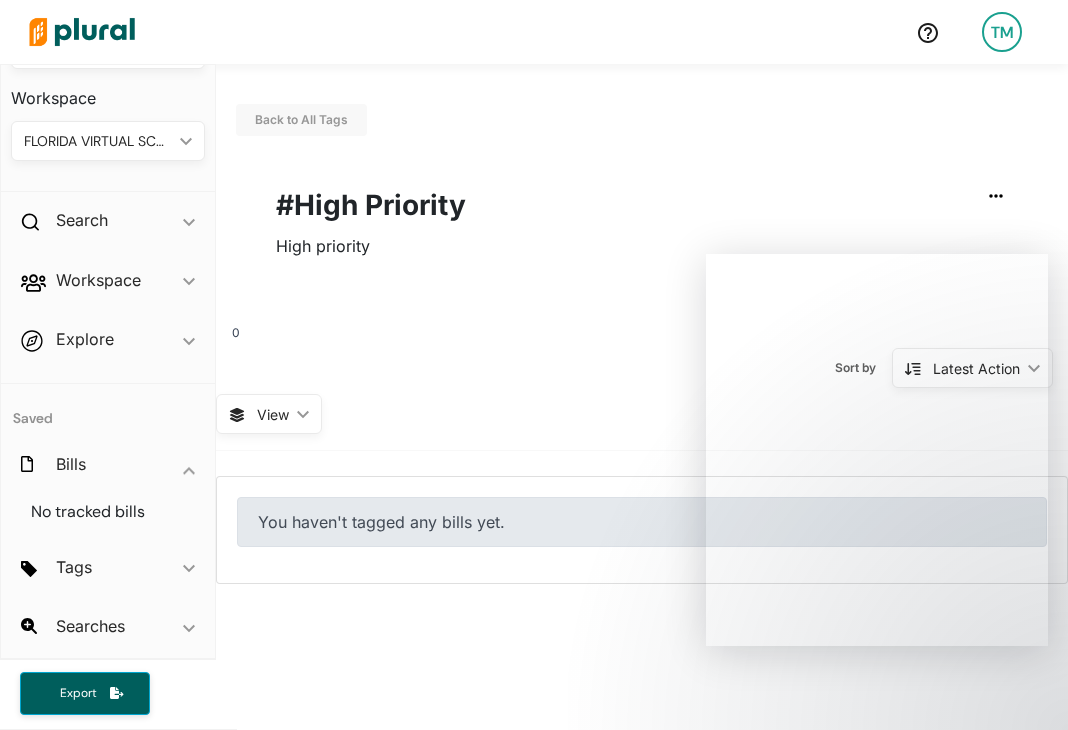 scroll, scrollTop: 98, scrollLeft: 0, axis: vertical 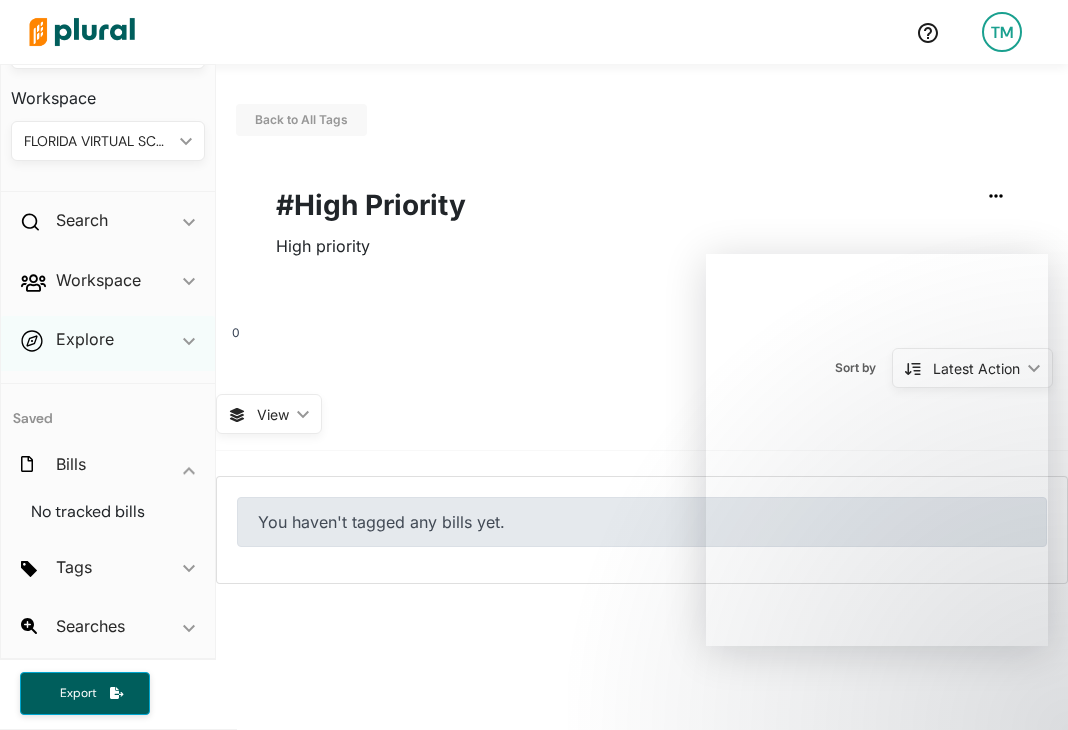 drag, startPoint x: 117, startPoint y: 355, endPoint x: 115, endPoint y: 345, distance: 10.198039 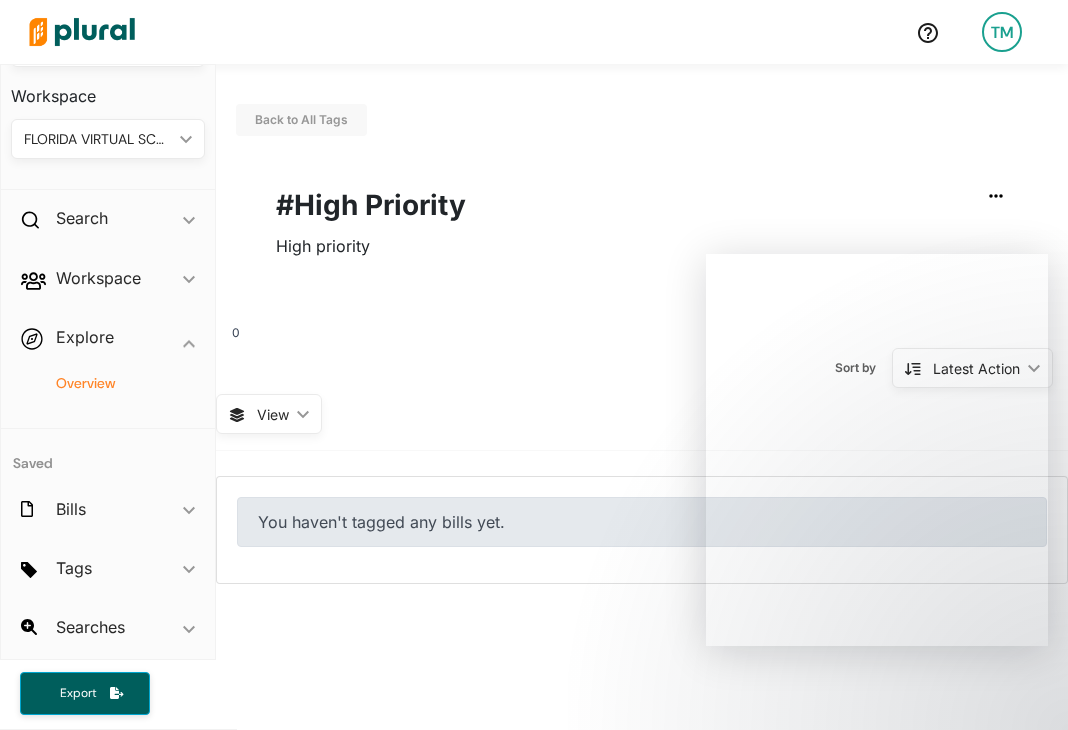 scroll, scrollTop: 101, scrollLeft: 0, axis: vertical 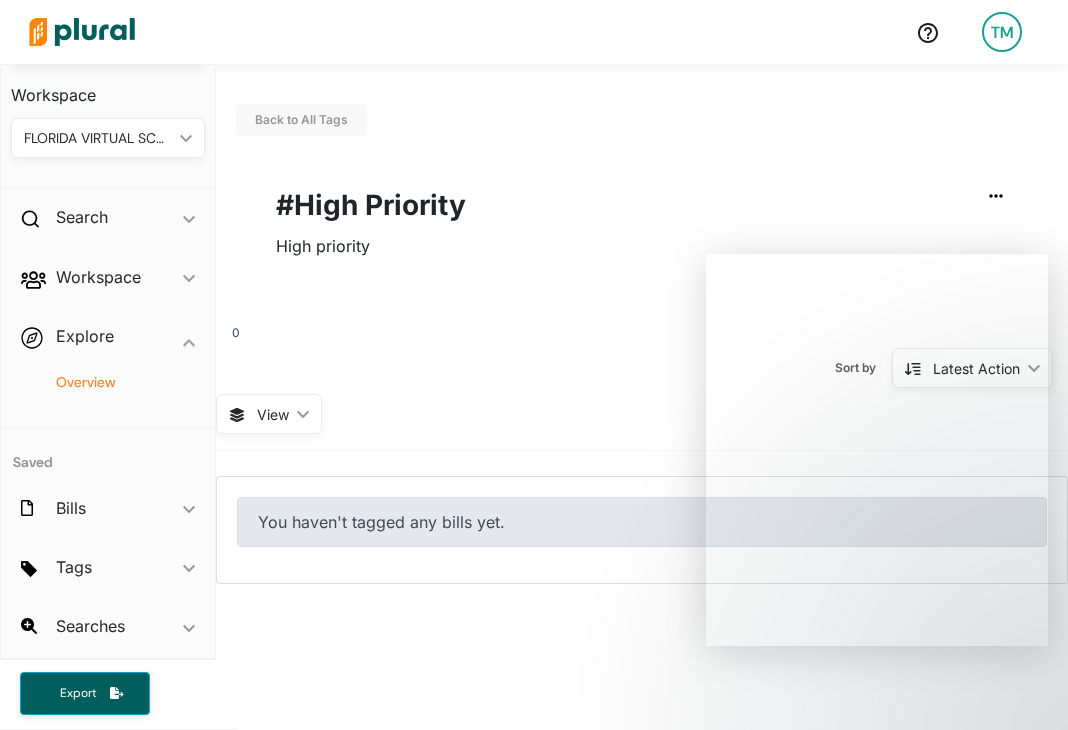 click on "Overview" at bounding box center (113, 382) 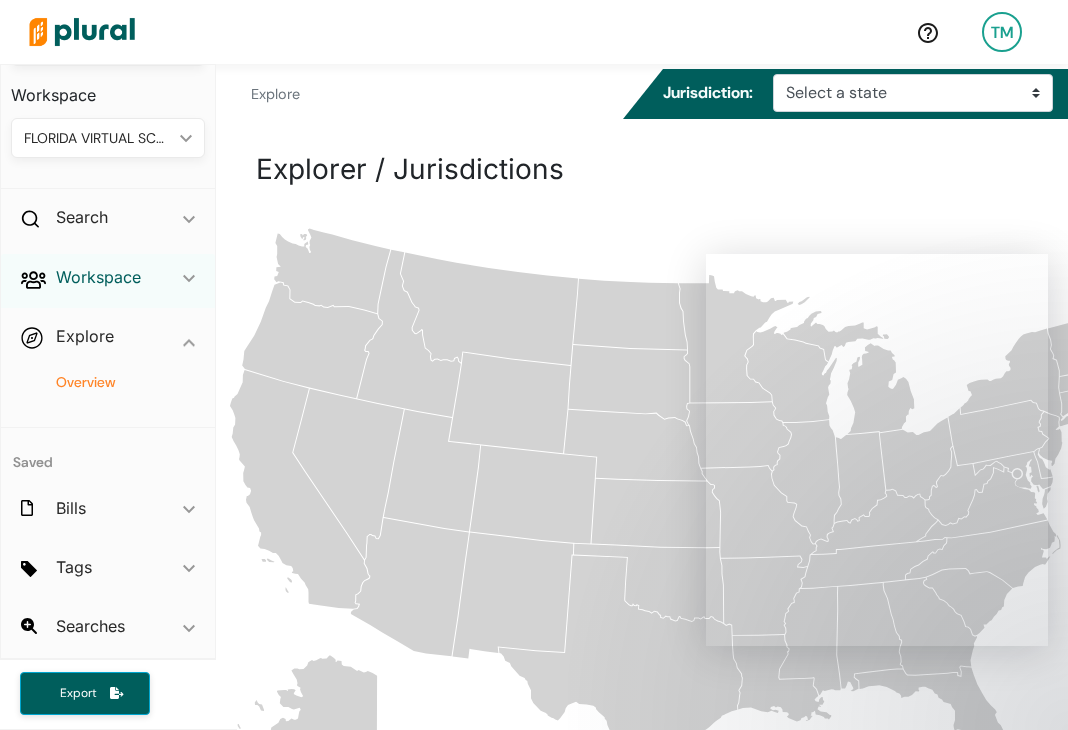 click on "Workspace" at bounding box center [98, 277] 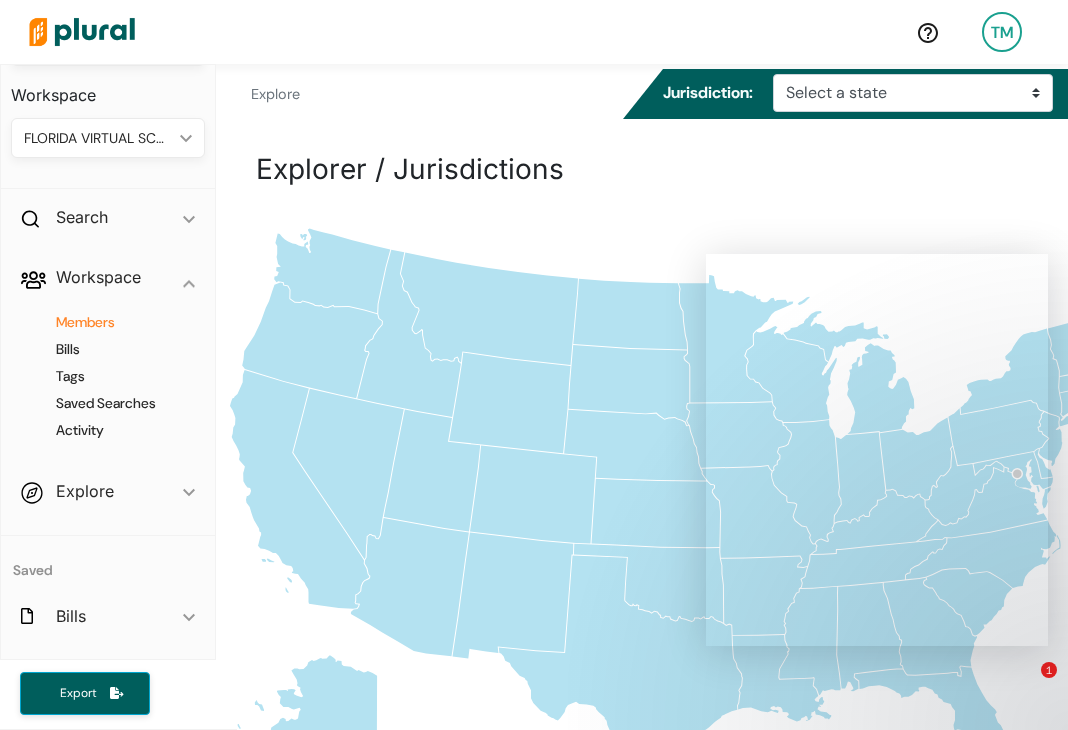 click on "Members" at bounding box center [113, 322] 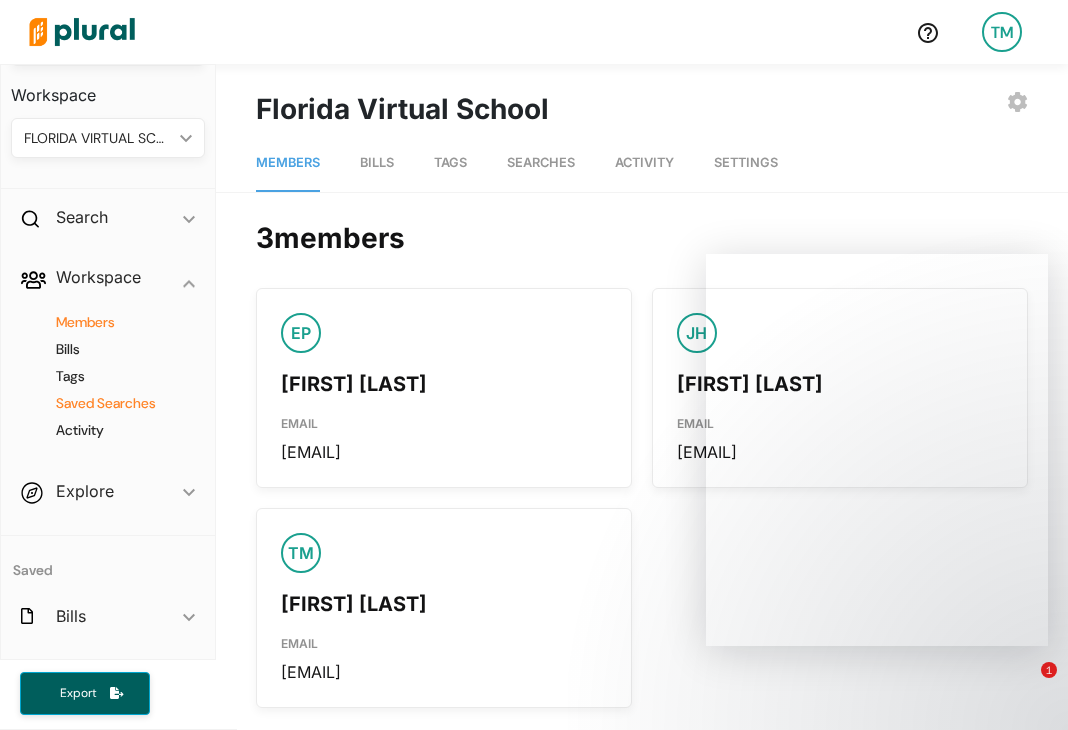 click on "Saved Searches" at bounding box center [113, 403] 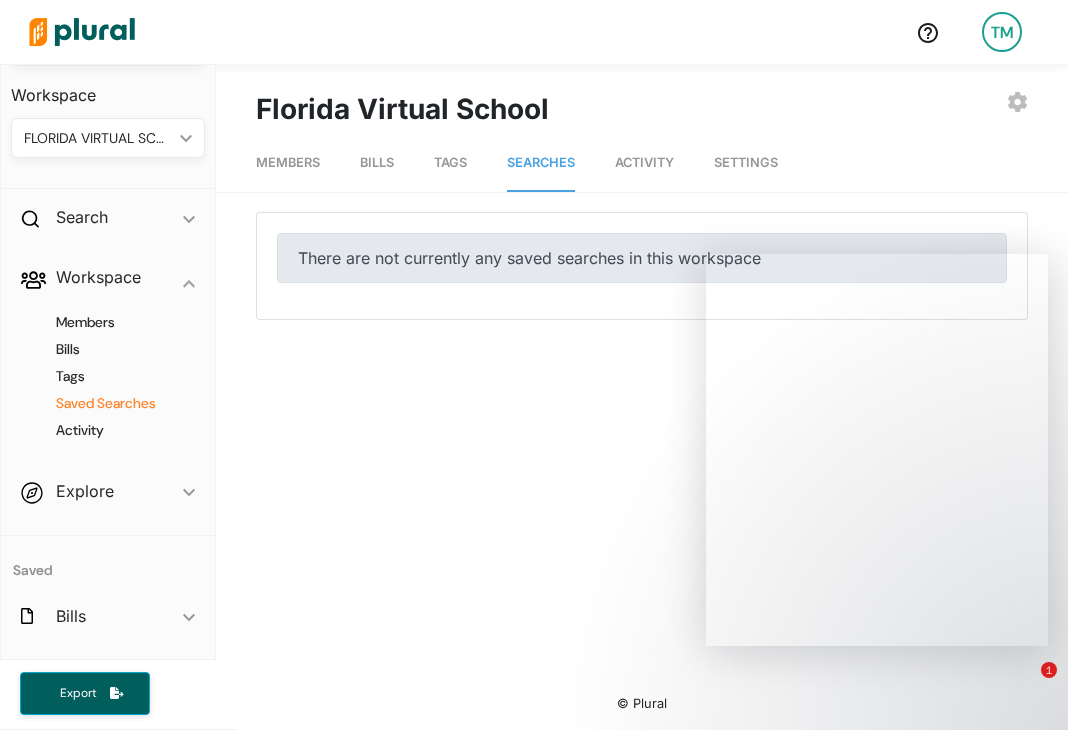 click on "Members Bills Tags Saved Searches Activity" at bounding box center (108, 385) 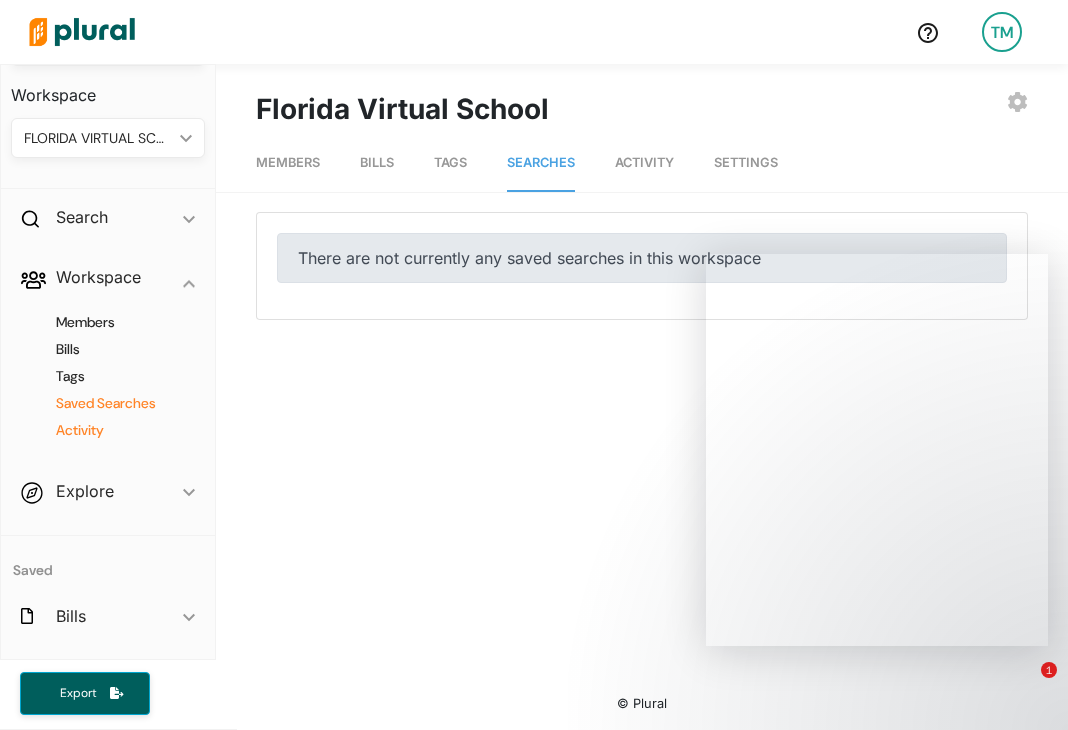click on "Activity" at bounding box center [113, 430] 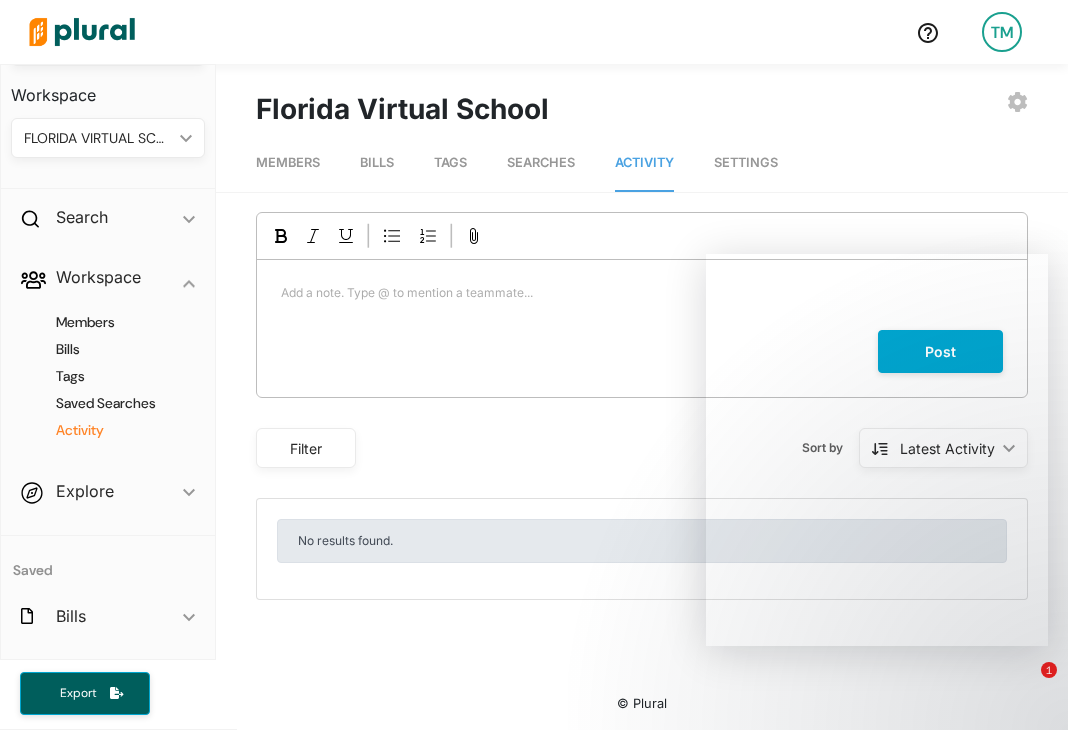 click on "Tags" at bounding box center (450, 162) 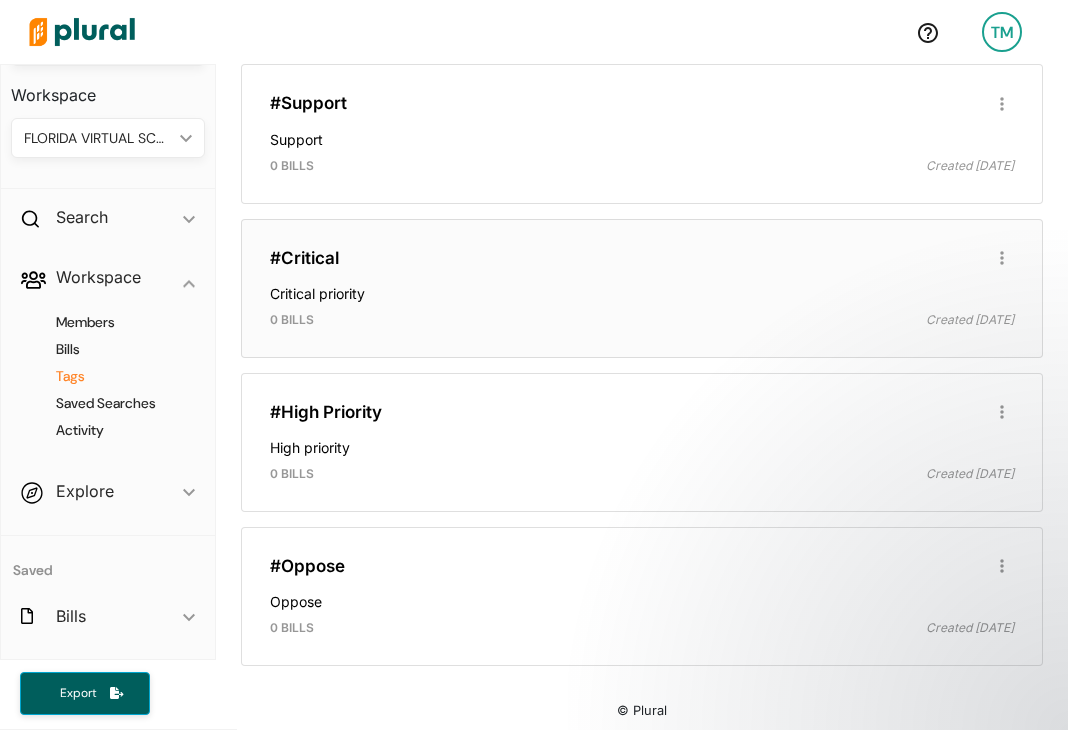 scroll, scrollTop: 458, scrollLeft: 0, axis: vertical 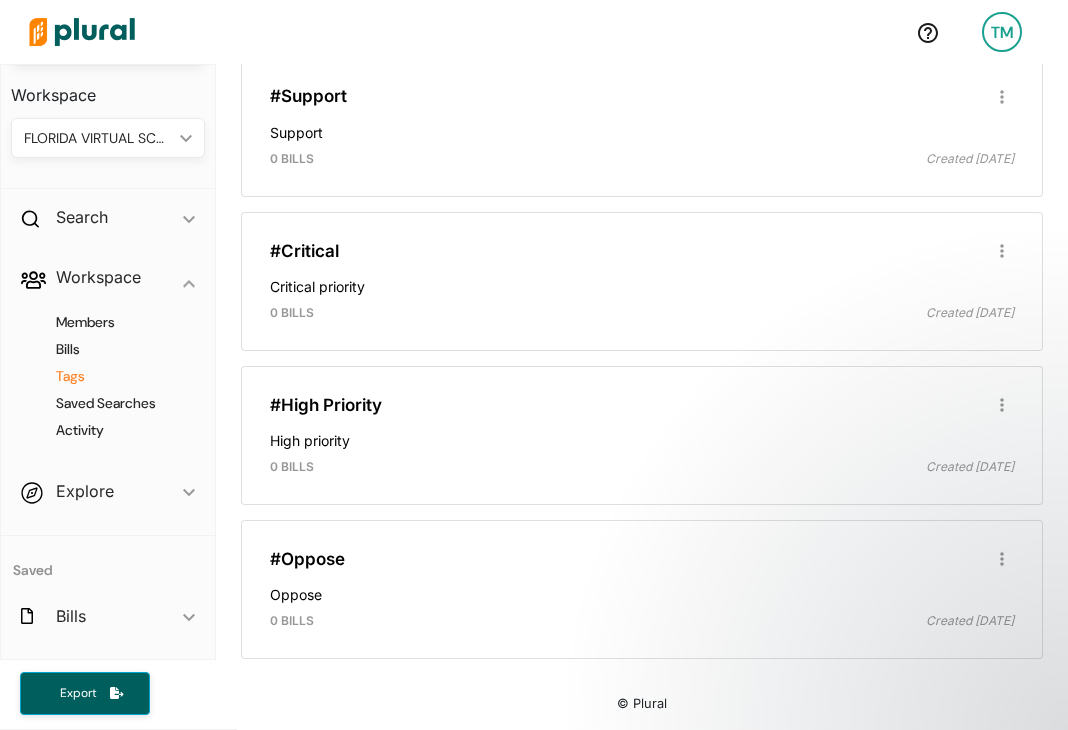 click on "Tags" at bounding box center (113, 376) 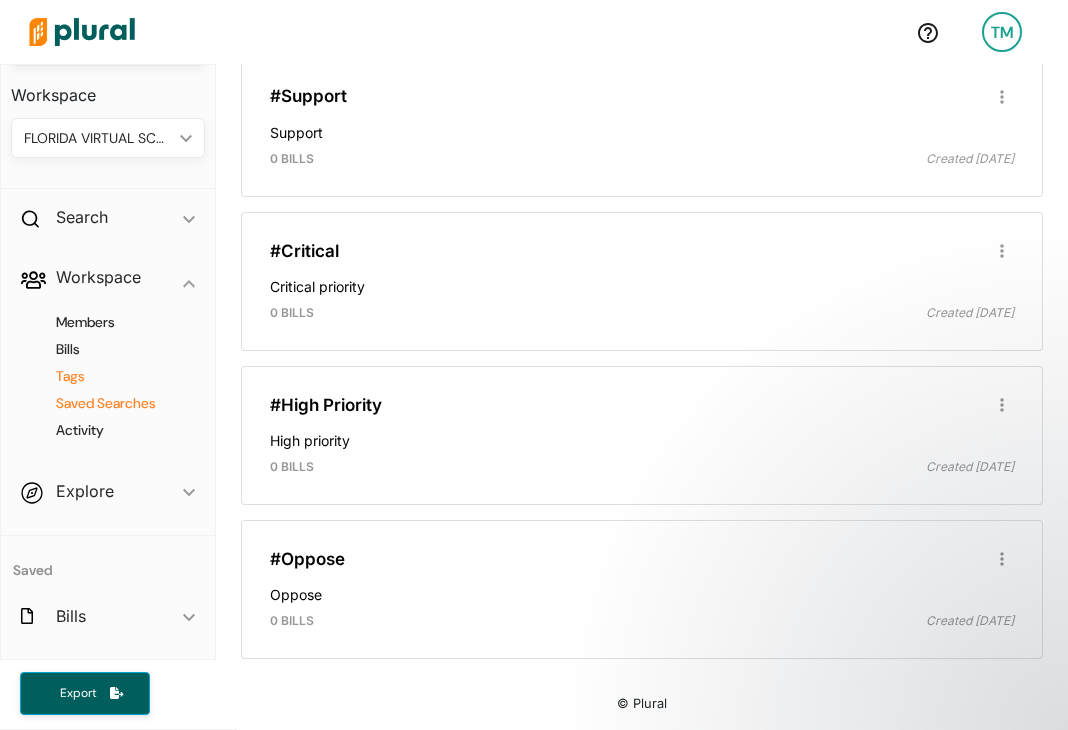 click on "Saved Searches" at bounding box center (113, 403) 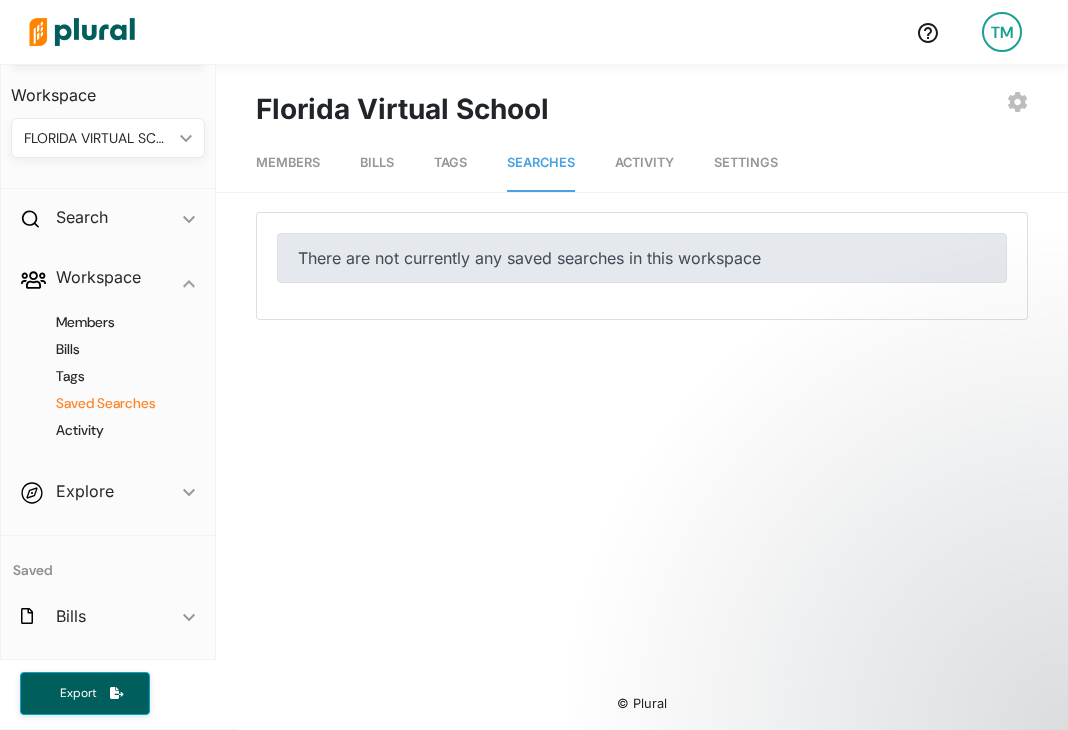 scroll, scrollTop: 0, scrollLeft: 0, axis: both 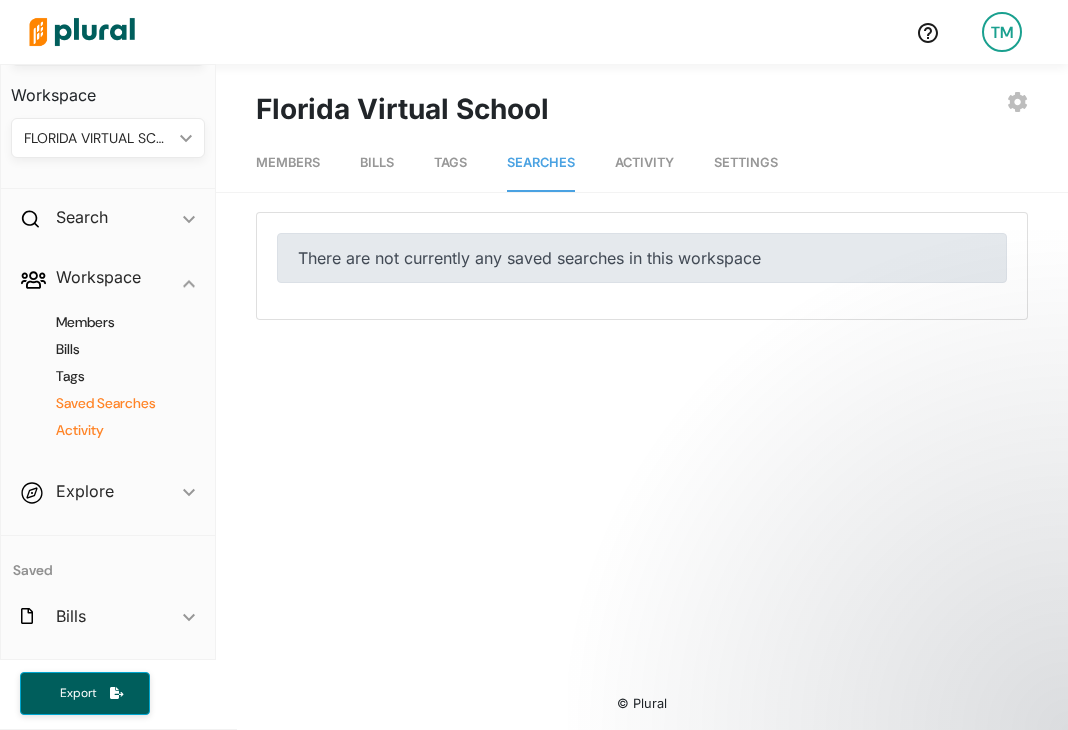 click on "Activity" at bounding box center [113, 430] 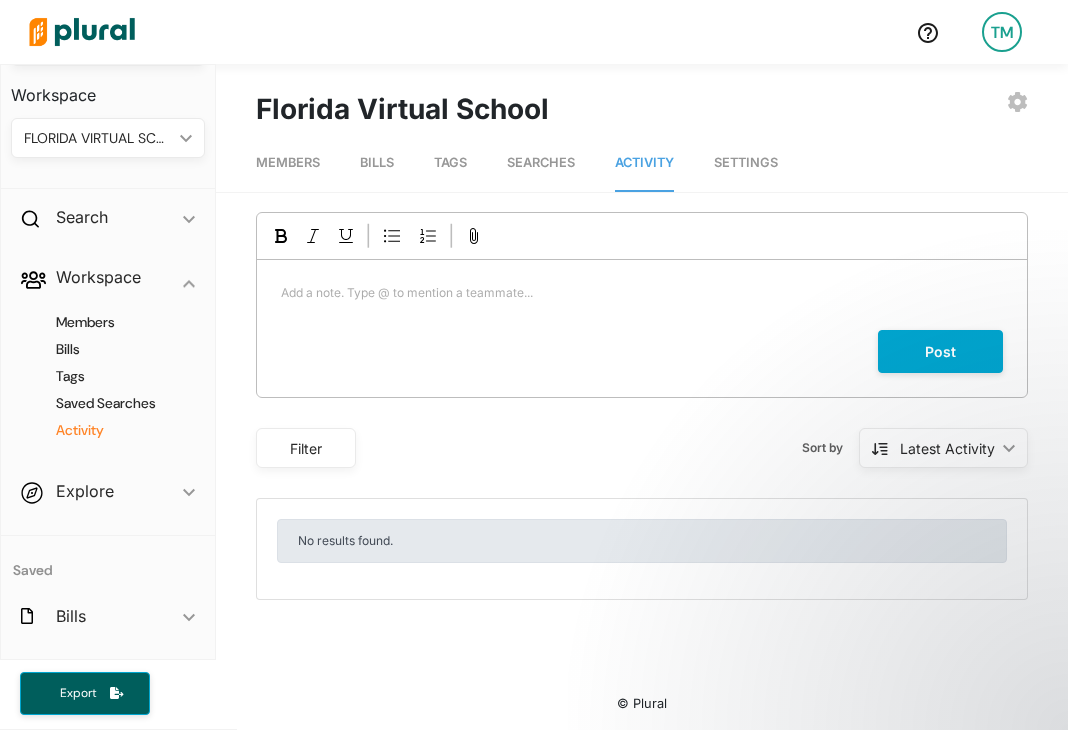 click on "Members Bills Tags Saved Searches Activity" at bounding box center [108, 385] 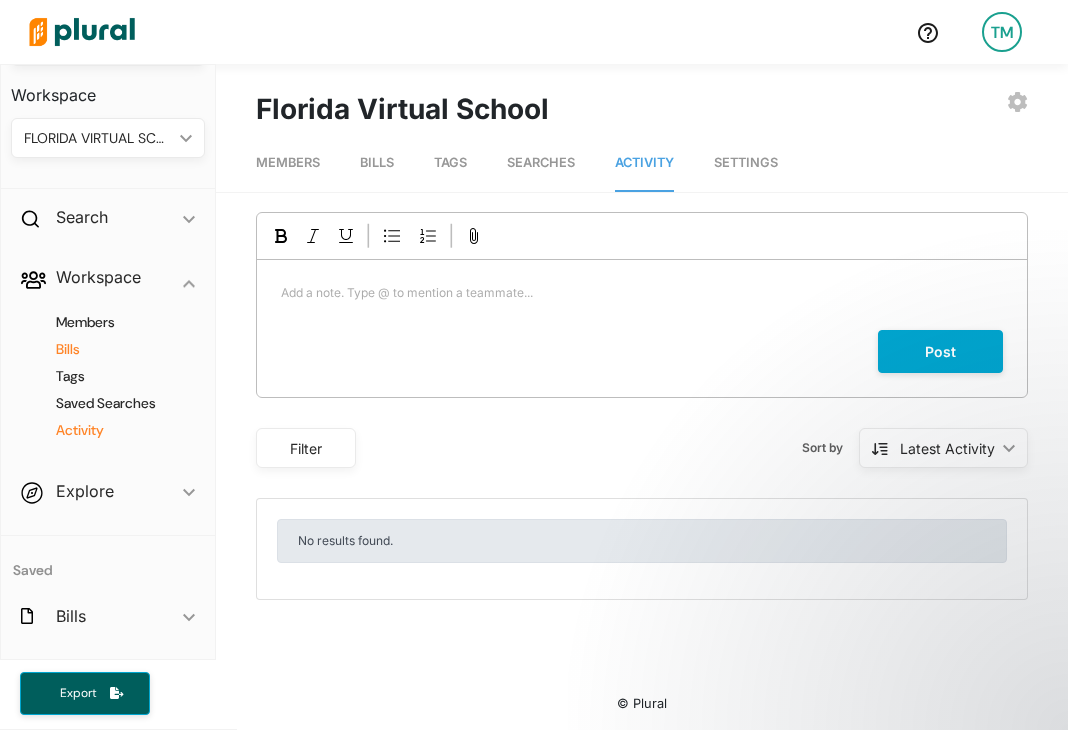 click on "Bills" at bounding box center [113, 349] 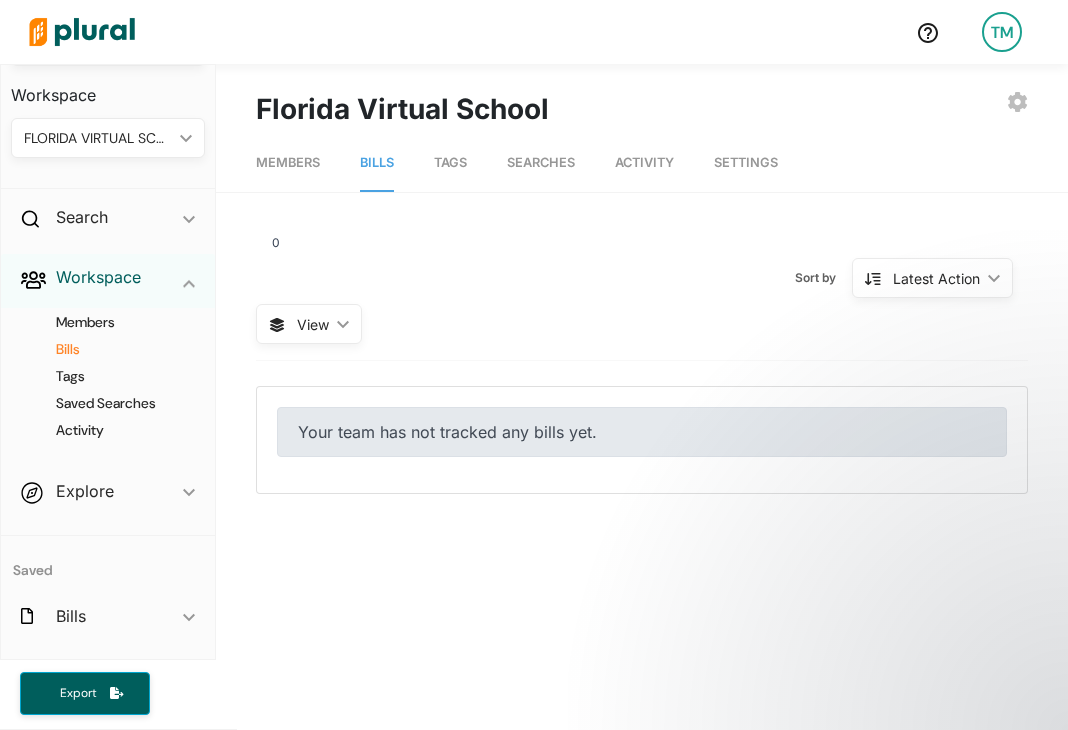 scroll, scrollTop: 0, scrollLeft: 0, axis: both 